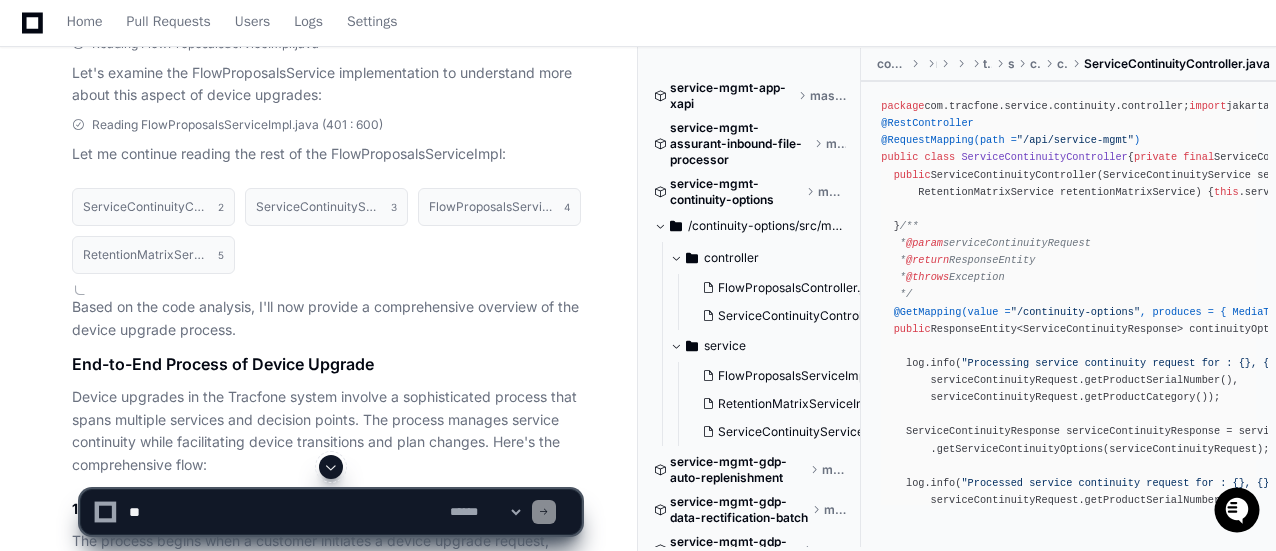 scroll, scrollTop: 0, scrollLeft: 0, axis: both 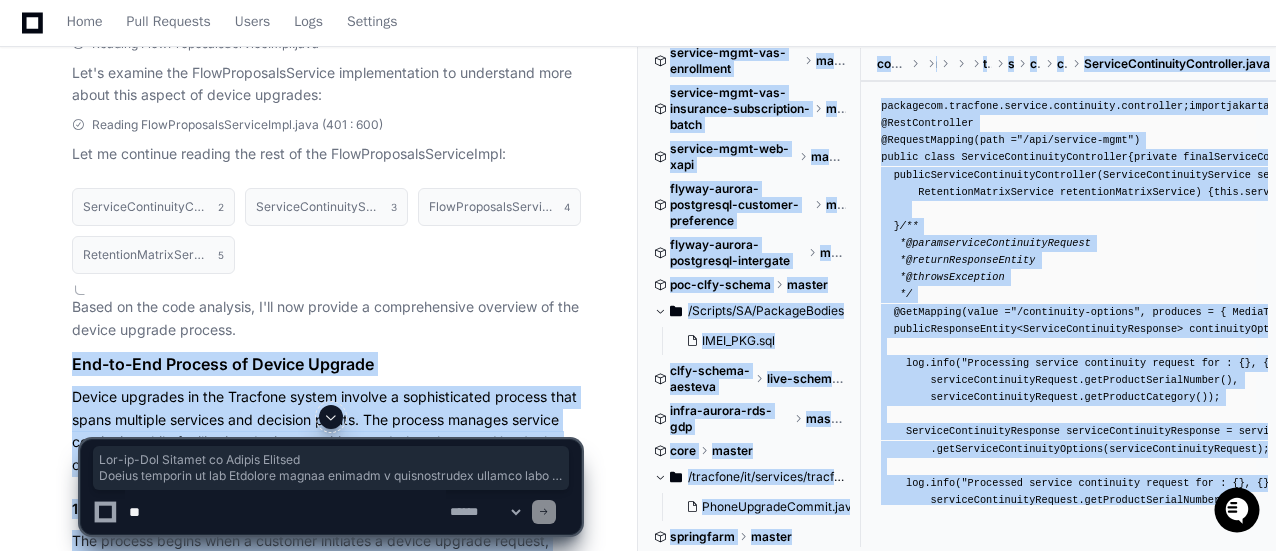 drag, startPoint x: 68, startPoint y: 380, endPoint x: 353, endPoint y: 421, distance: 287.93402 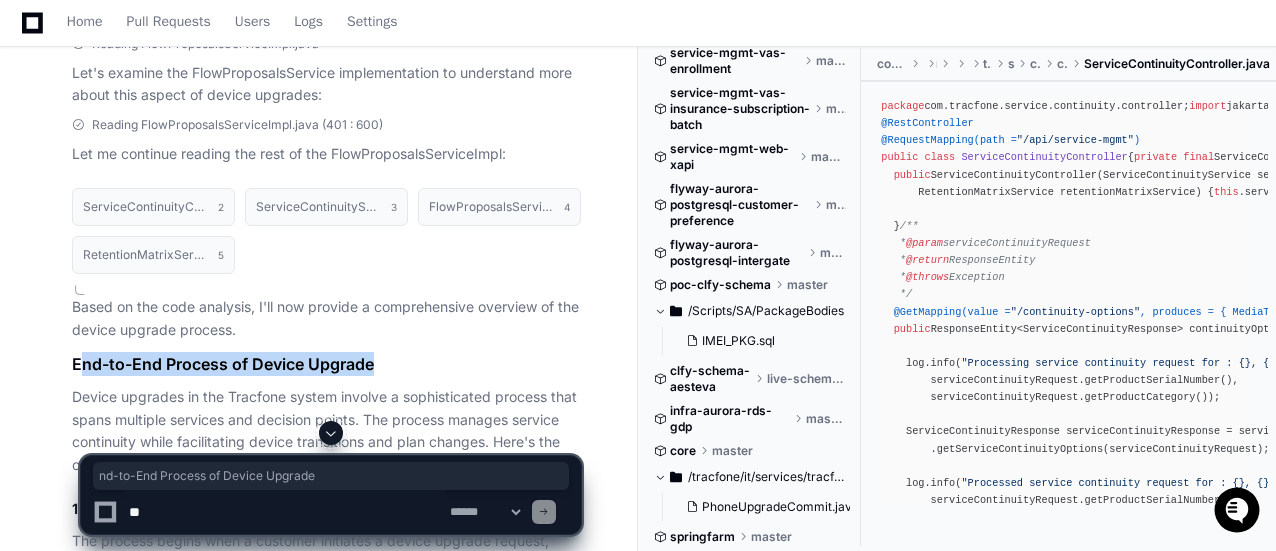 drag, startPoint x: 78, startPoint y: 380, endPoint x: 485, endPoint y: 385, distance: 407.0307 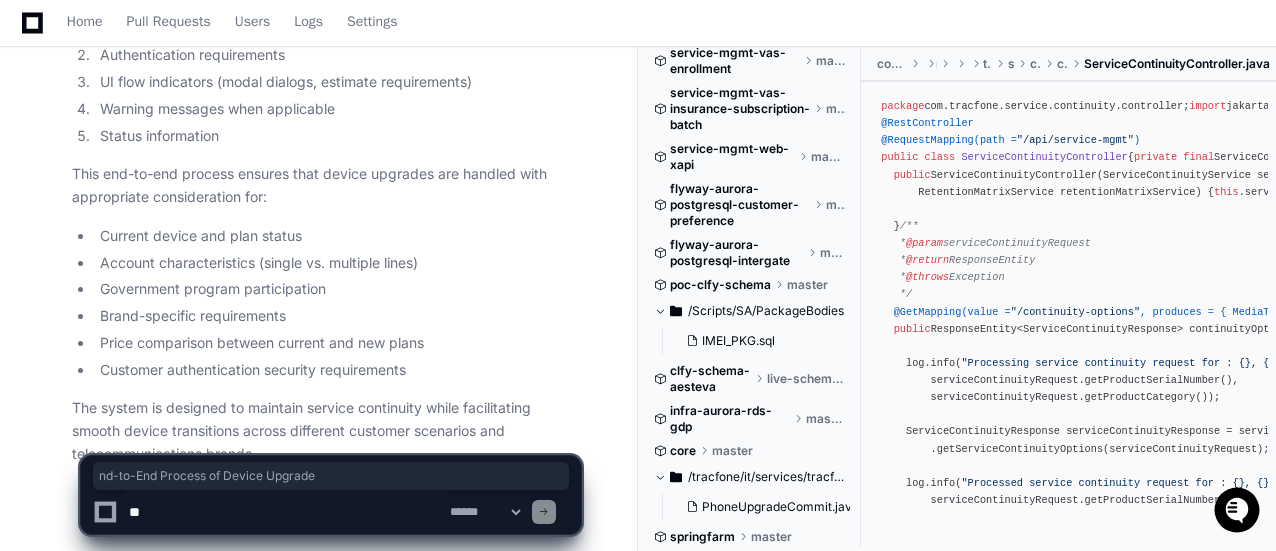 scroll, scrollTop: 4268, scrollLeft: 0, axis: vertical 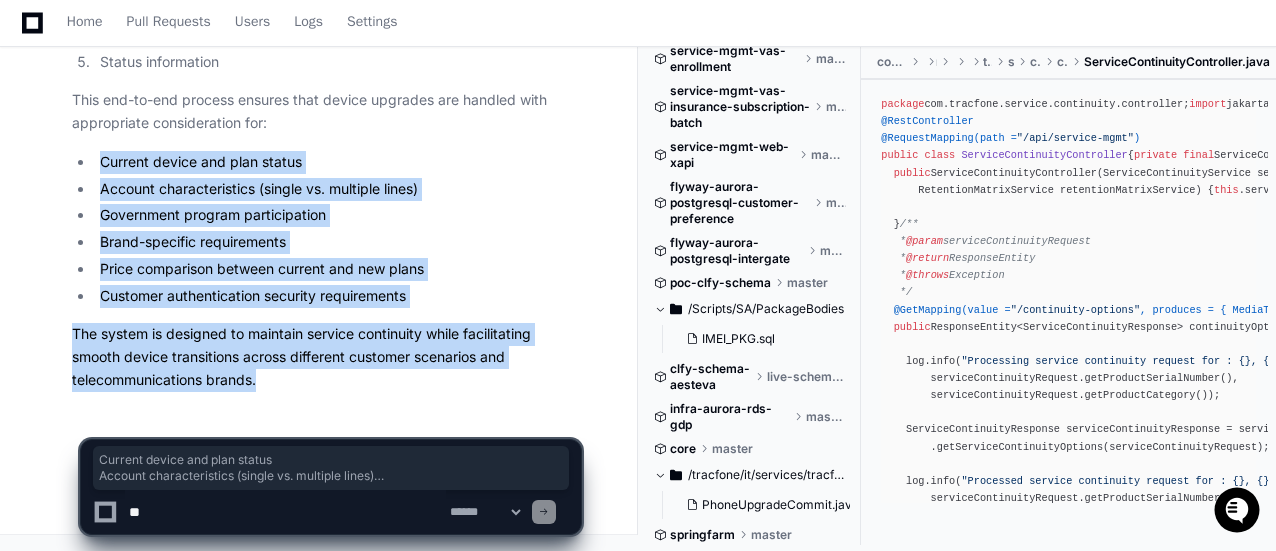 drag, startPoint x: 284, startPoint y: 388, endPoint x: 68, endPoint y: 143, distance: 326.62057 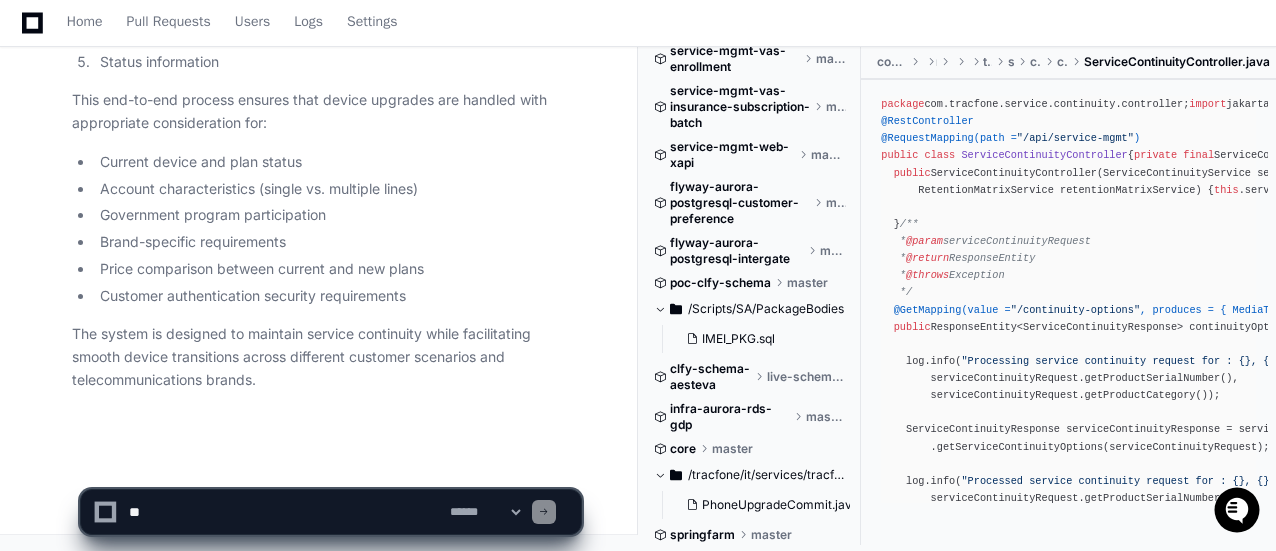 click on "The system is designed to maintain service continuity while facilitating smooth device transitions across different customer scenarios and telecommunications brands." 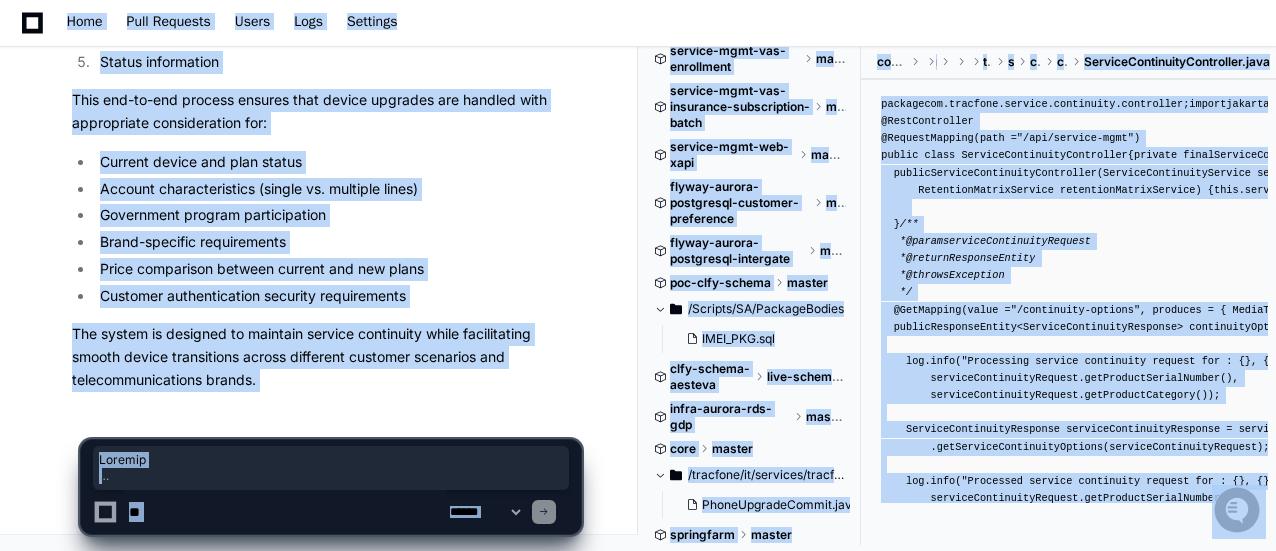 click on "Government program participation" 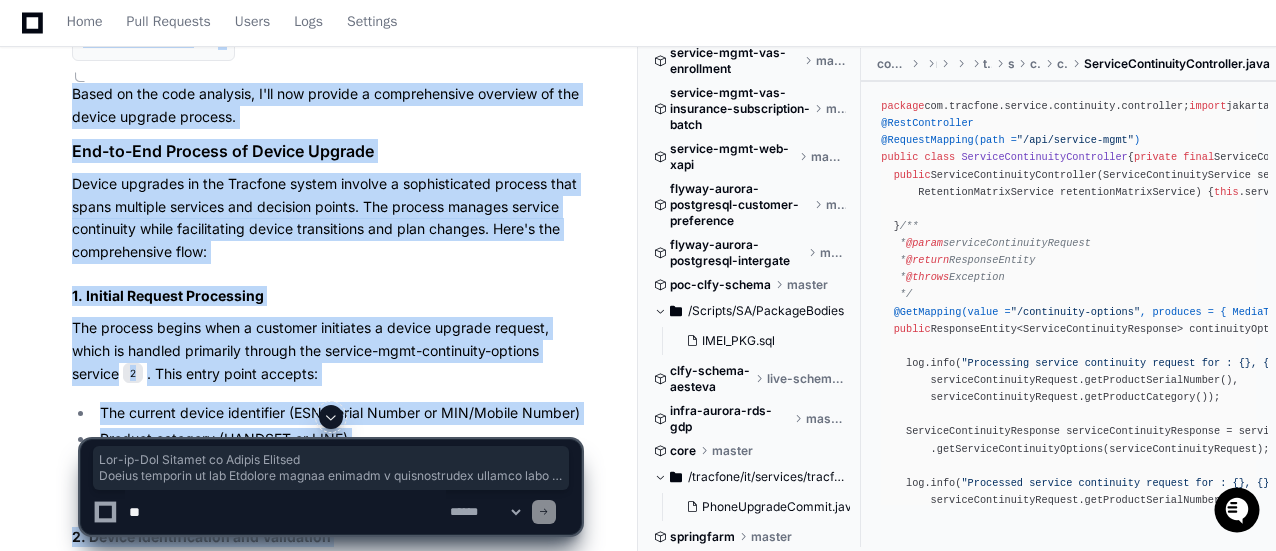 scroll, scrollTop: 1590, scrollLeft: 0, axis: vertical 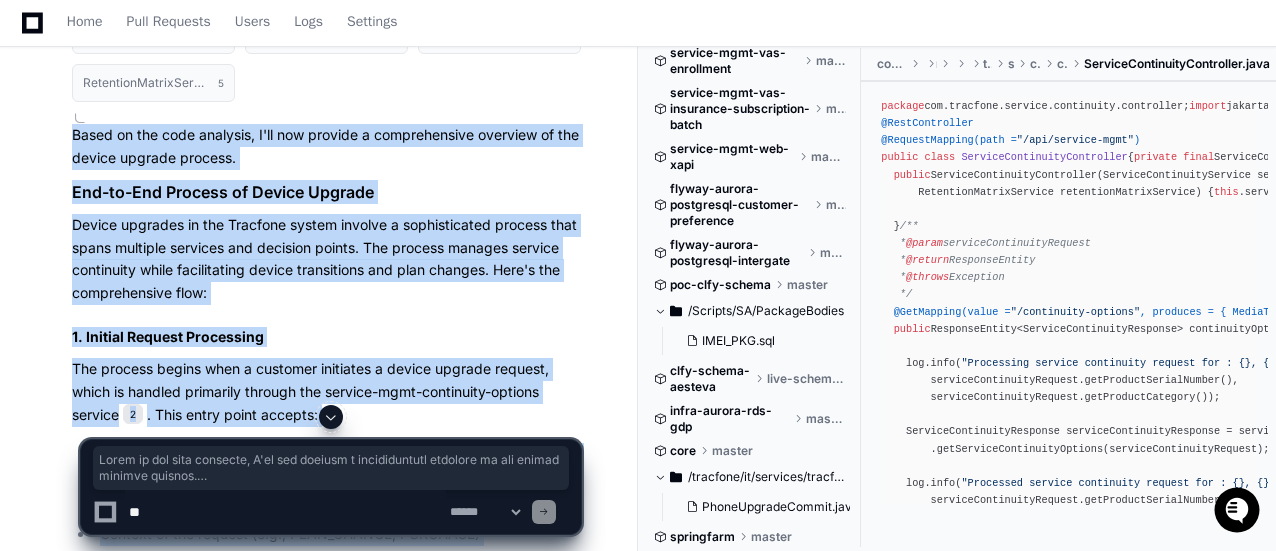 drag, startPoint x: 332, startPoint y: 384, endPoint x: 61, endPoint y: 147, distance: 360.0139 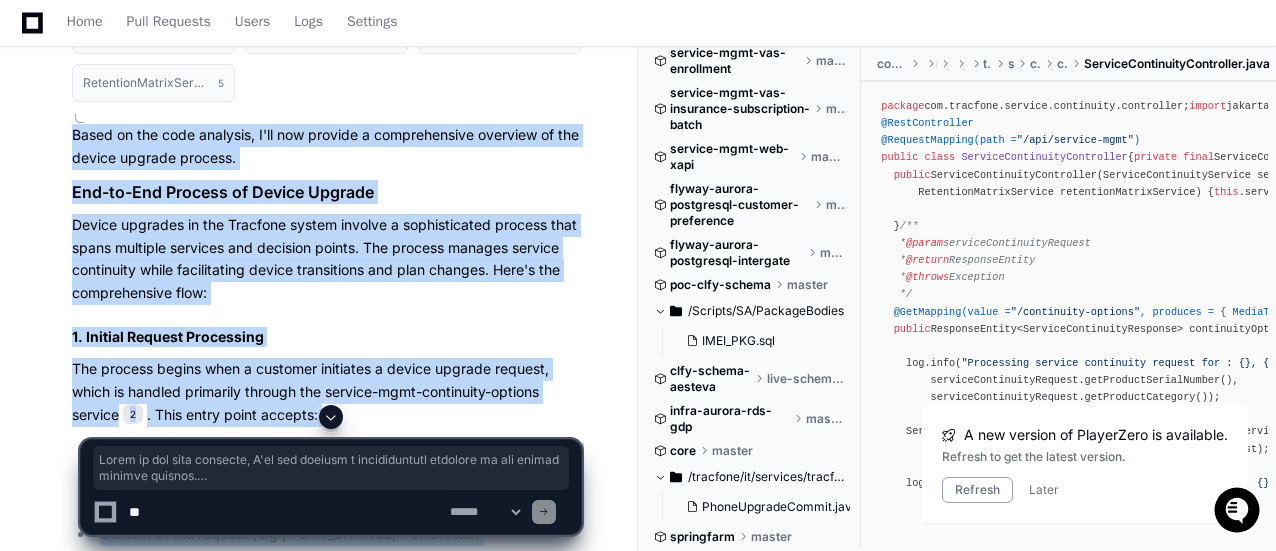 click on "parag.soman 3 minutes ago Give me the end to end process of Device Upgrade
PlayerZero 2 minutes ago Thinking Researching device upgrade process end to end Researching device upgrade process end to end Researching device upgrade process end to end  The user is requesting information about the "end to end process of Device Upgrade" in the context of these repositories. I need to find information about how device upgrades are handled within the Tracfone system.
First, let me use the semantic search to find relevant code or documentation related to device upgrades.
I'll search for "device upgrade process" to see what I can find.  I'll search for information about the device upgrade process across the codebase.
Researching device upgrade flow service continuity Researching device upgrade flow service continuity Researching device upgrade flow service continuity Let me search with more specific terms about device upgrade functionality:
Exploring core/**/*device*" 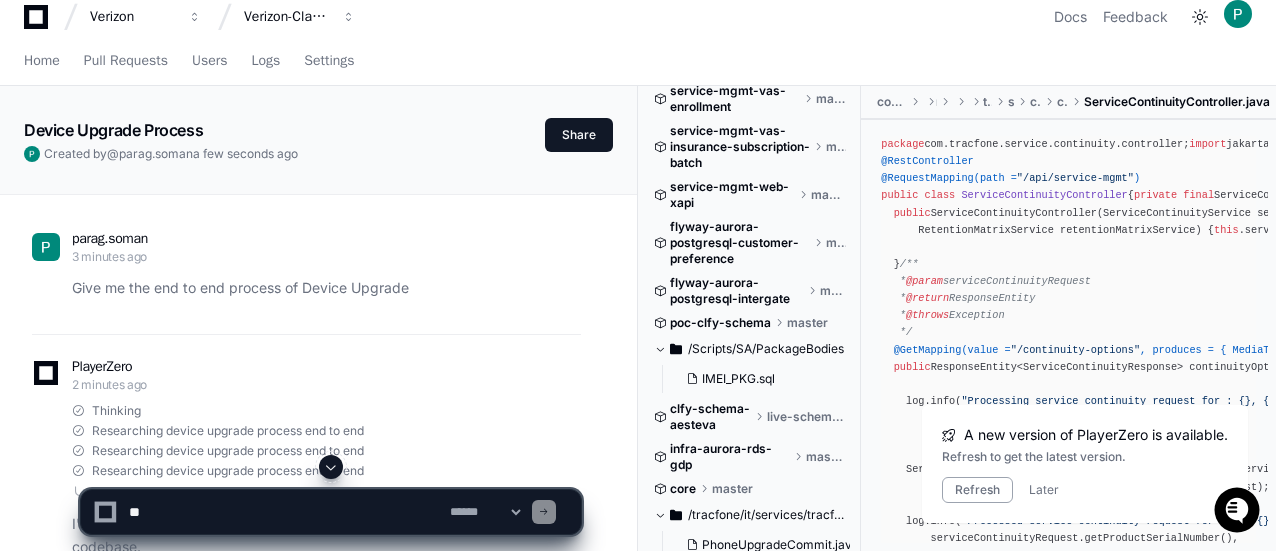 scroll, scrollTop: 0, scrollLeft: 0, axis: both 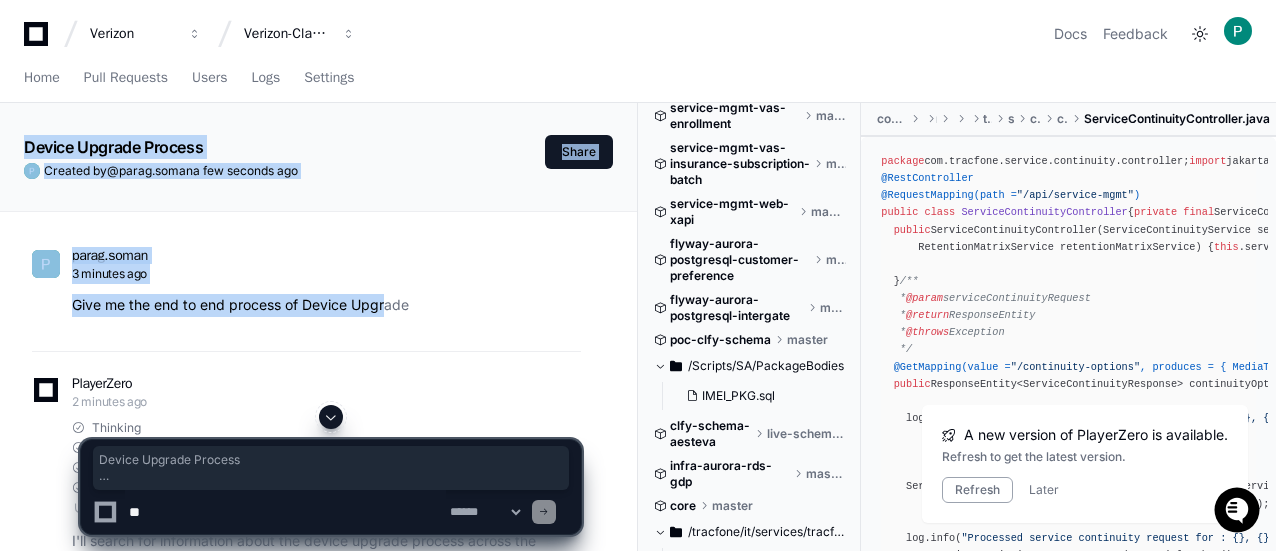 drag, startPoint x: 24, startPoint y: 145, endPoint x: 386, endPoint y: 285, distance: 388.12885 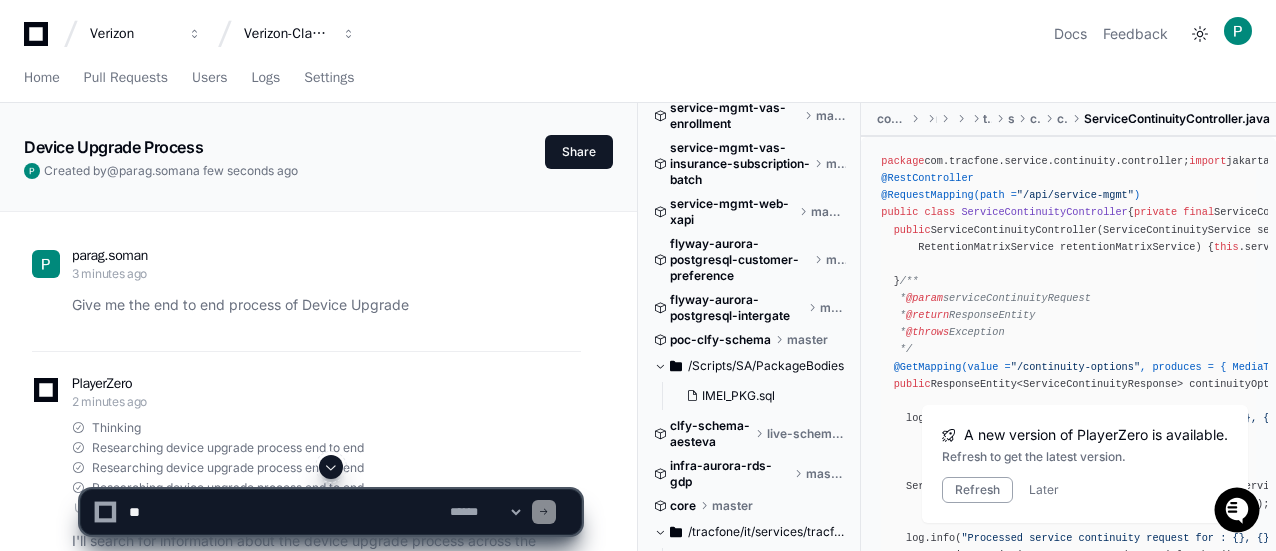 click on "Device Upgrade Process" 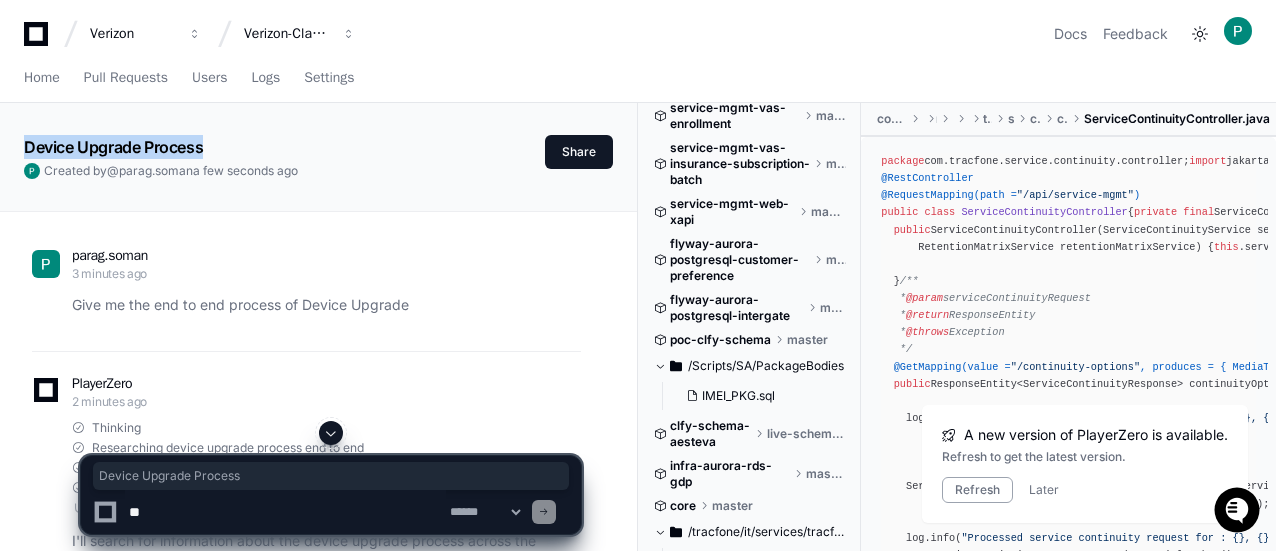 drag, startPoint x: 214, startPoint y: 144, endPoint x: 26, endPoint y: 147, distance: 188.02394 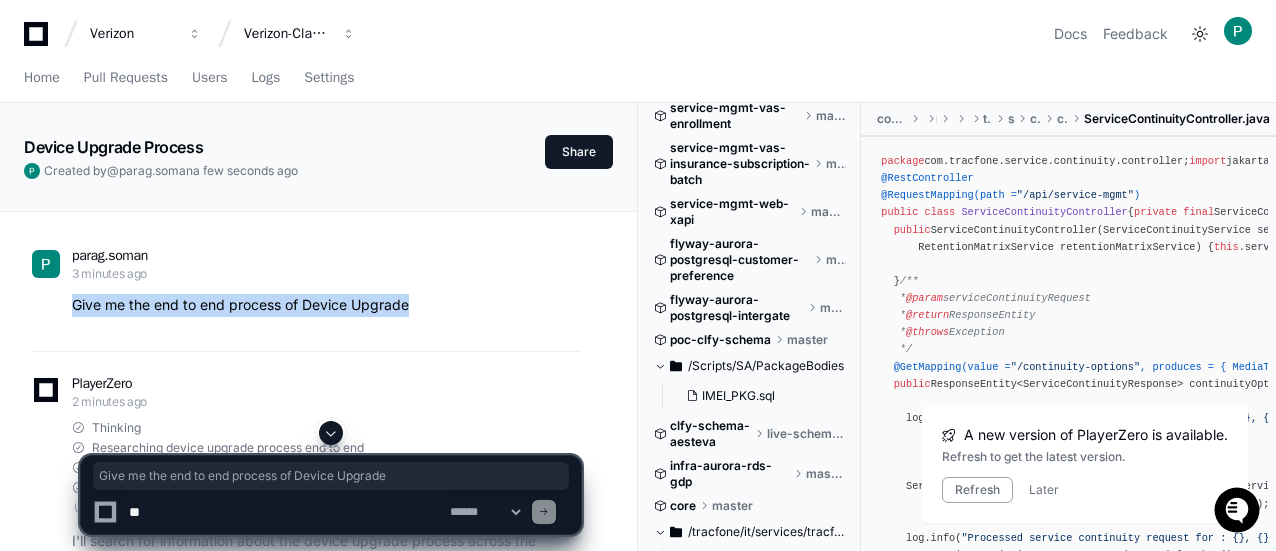 drag, startPoint x: 420, startPoint y: 306, endPoint x: 71, endPoint y: 313, distance: 349.0702 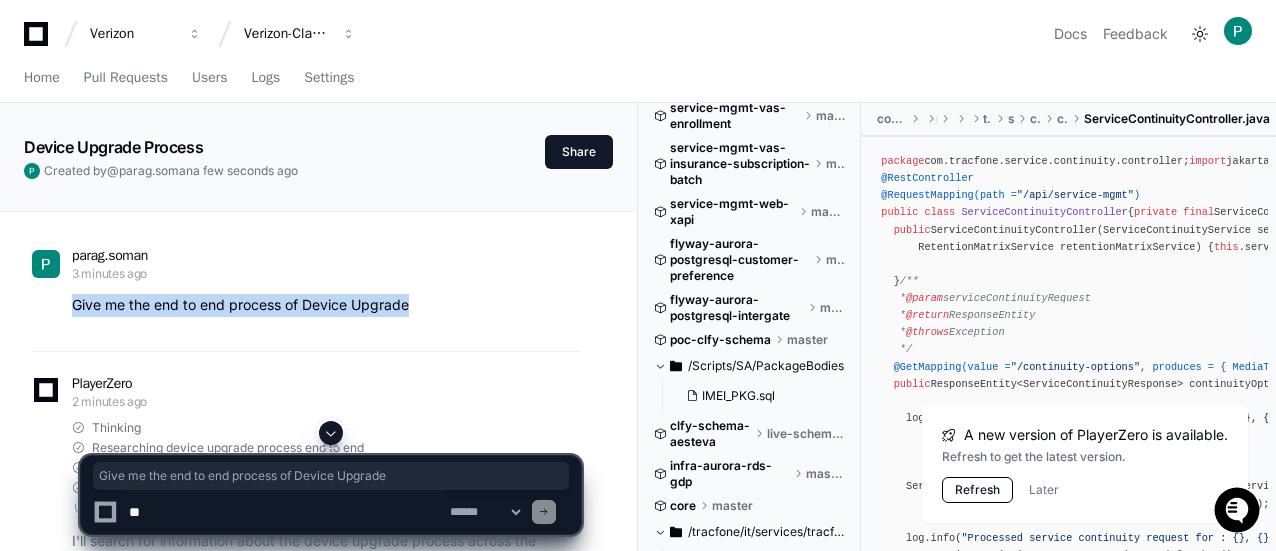 click on "Refresh" at bounding box center (977, 490) 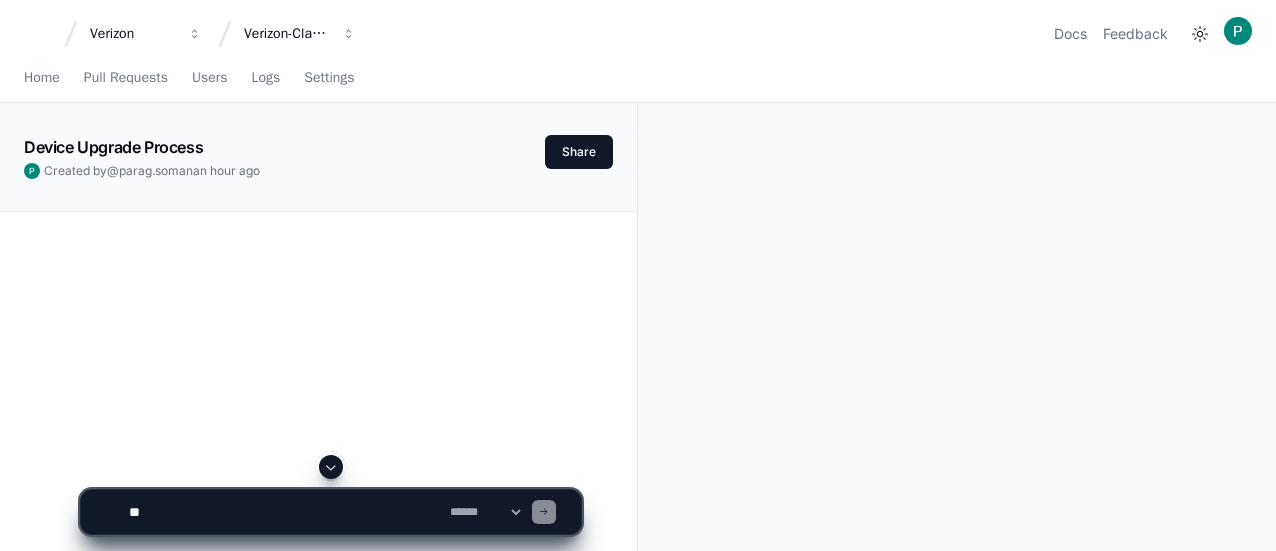 scroll, scrollTop: 0, scrollLeft: 0, axis: both 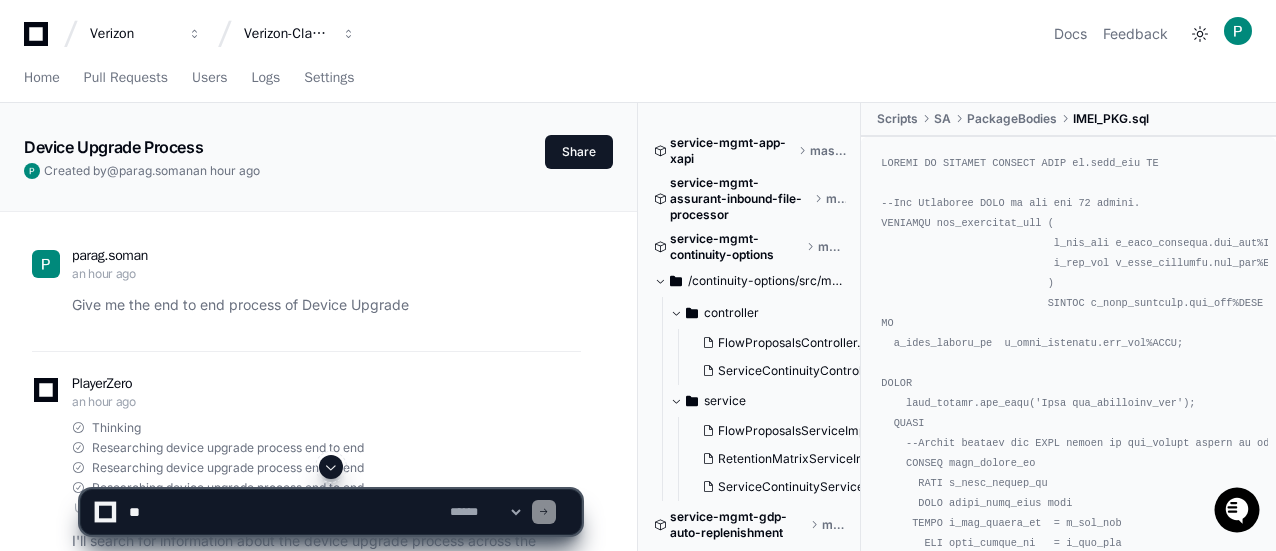 click 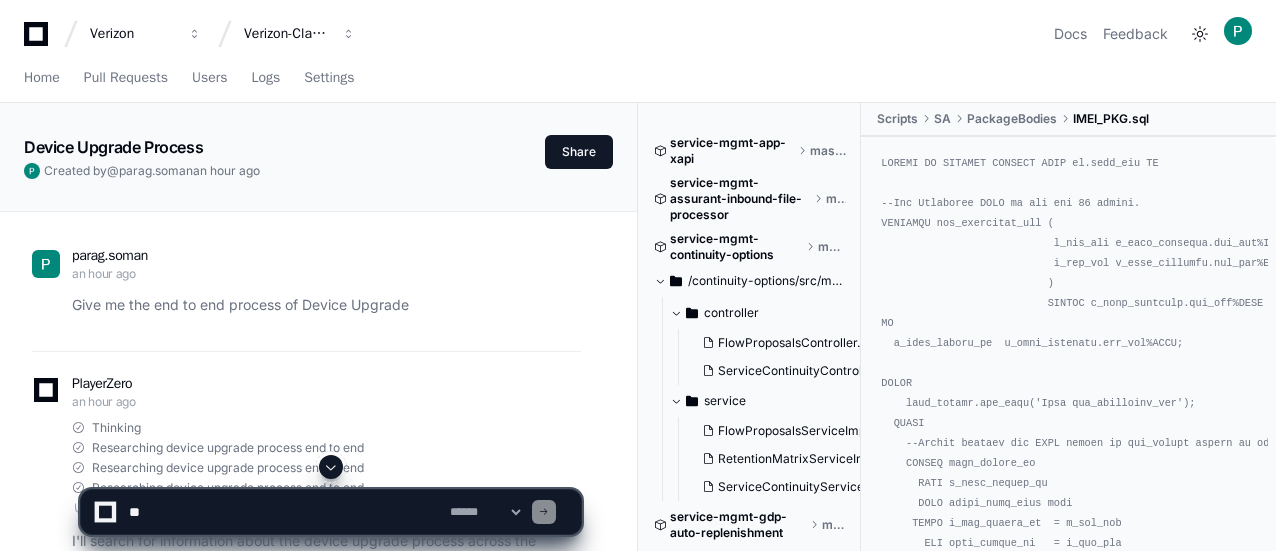 scroll, scrollTop: 0, scrollLeft: 0, axis: both 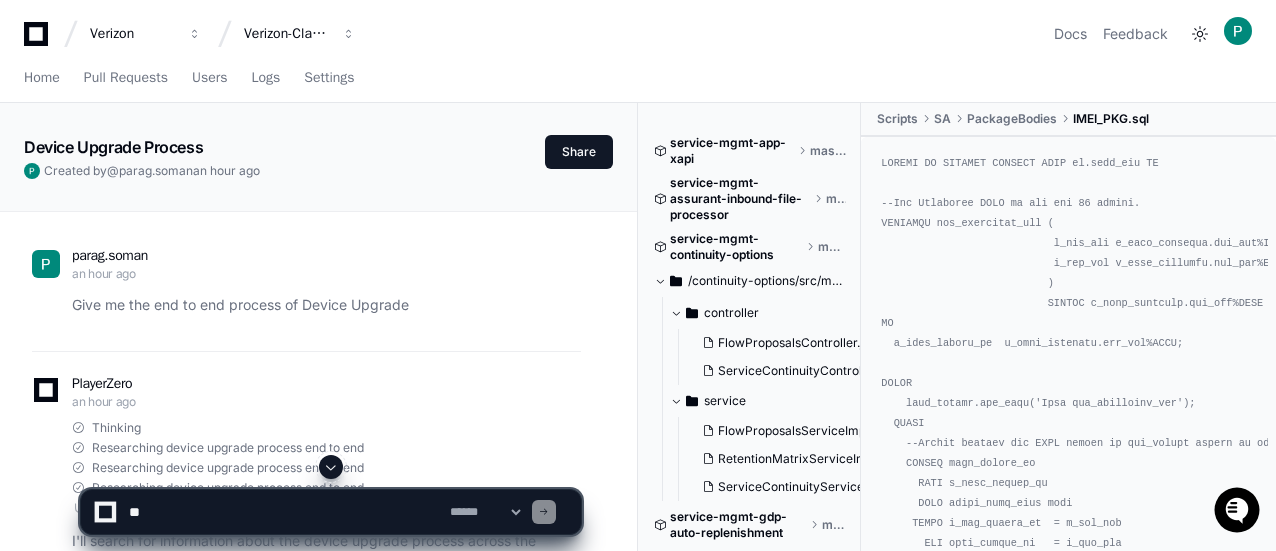 click on "master" 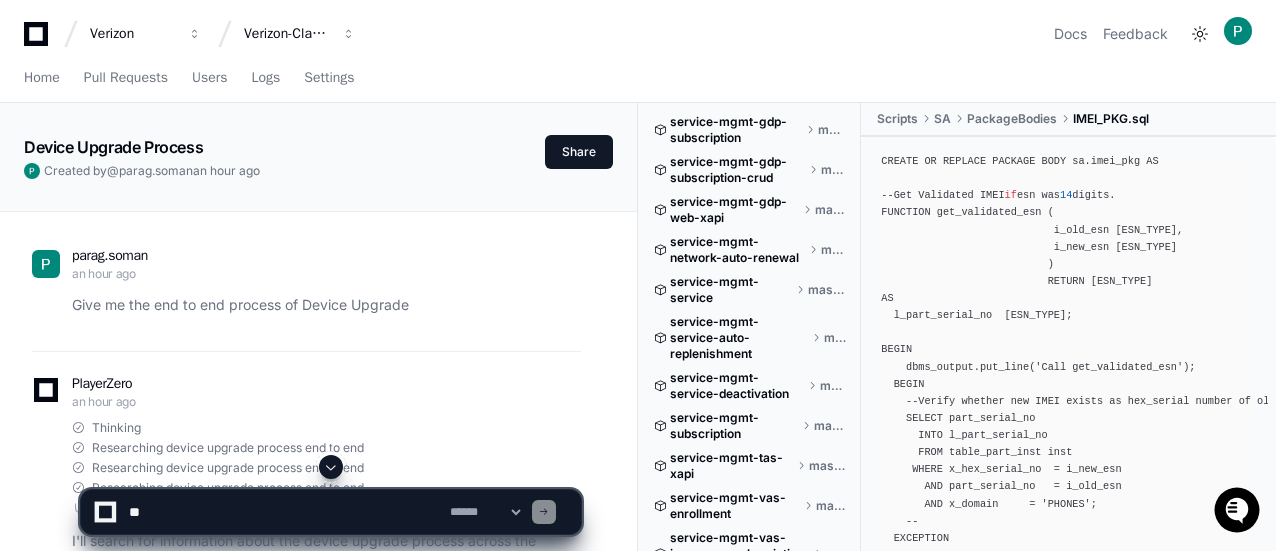 scroll, scrollTop: 856, scrollLeft: 0, axis: vertical 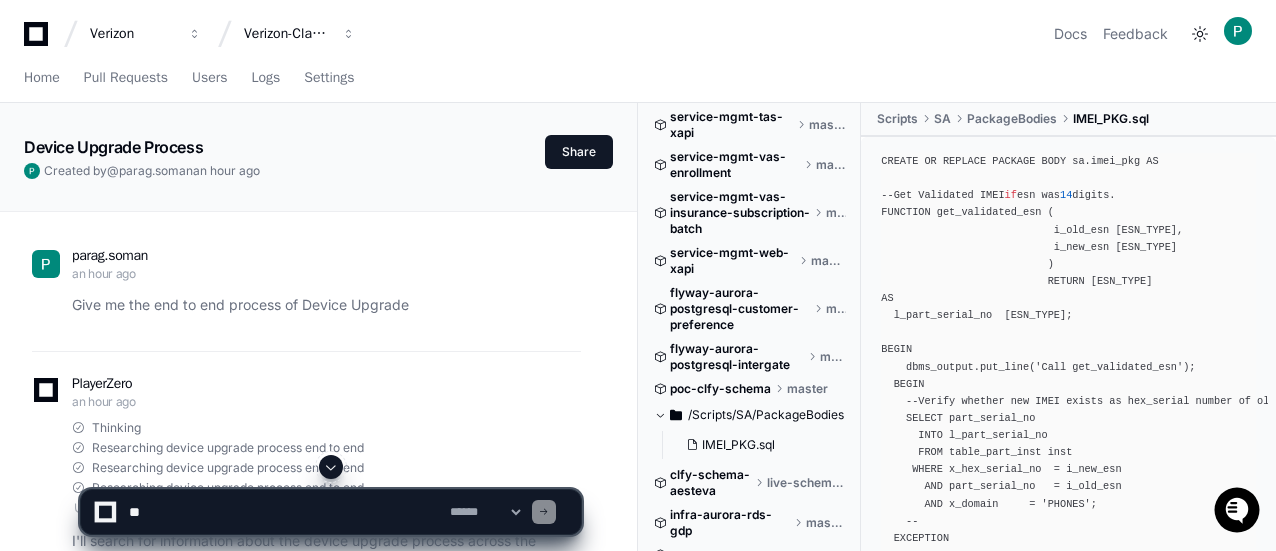 click on "Thinking Researching device upgrade process end to end Researching device upgrade process end to end Researching device upgrade process end to end" 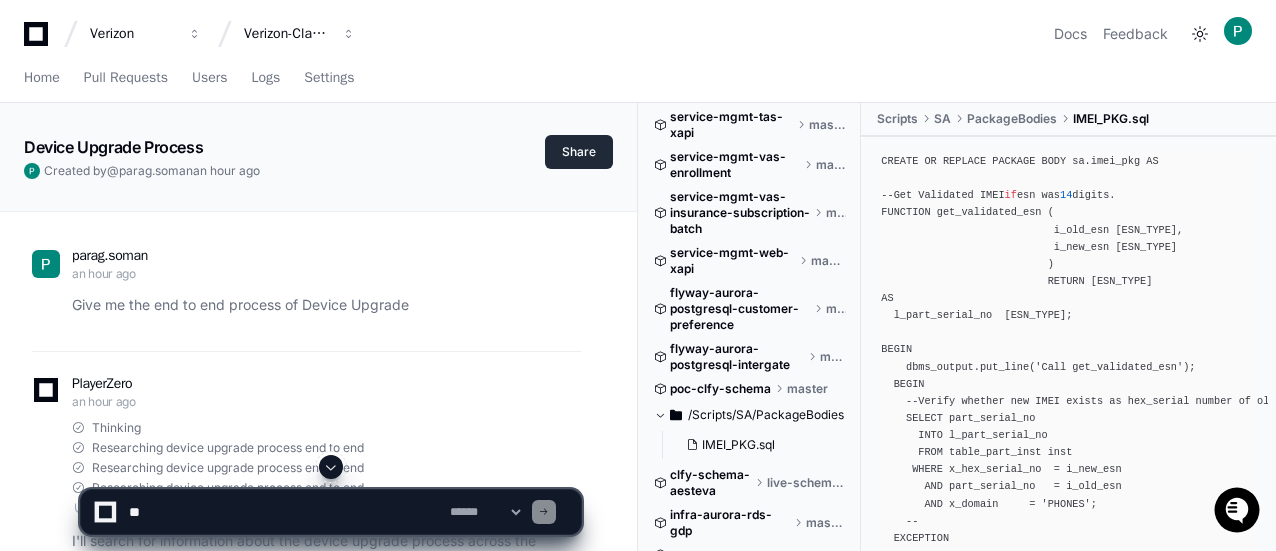 click on "Share" 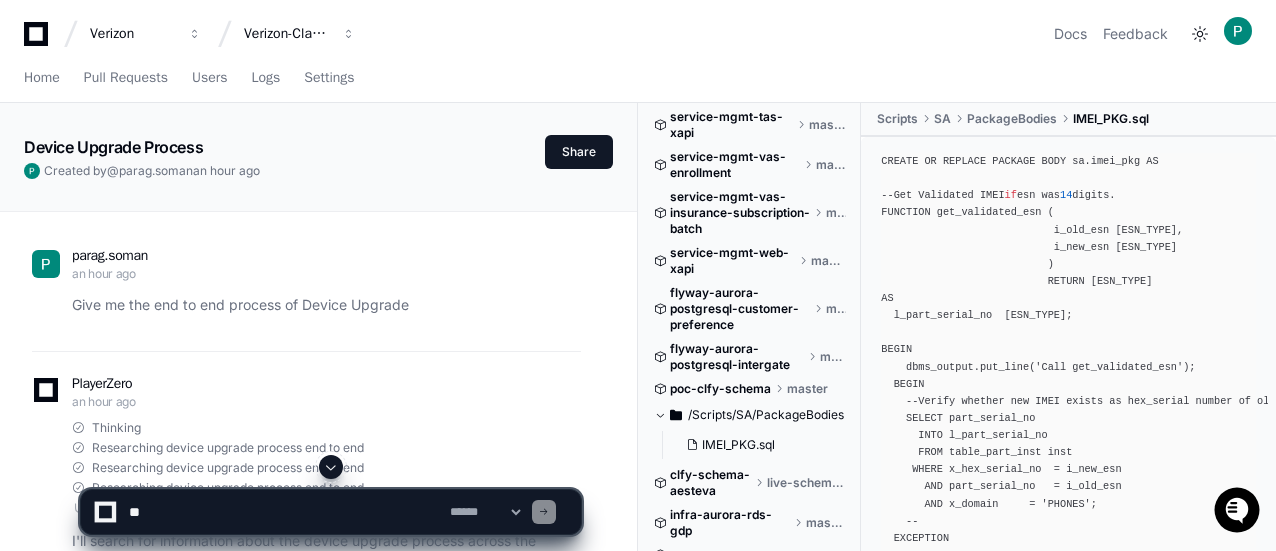 click 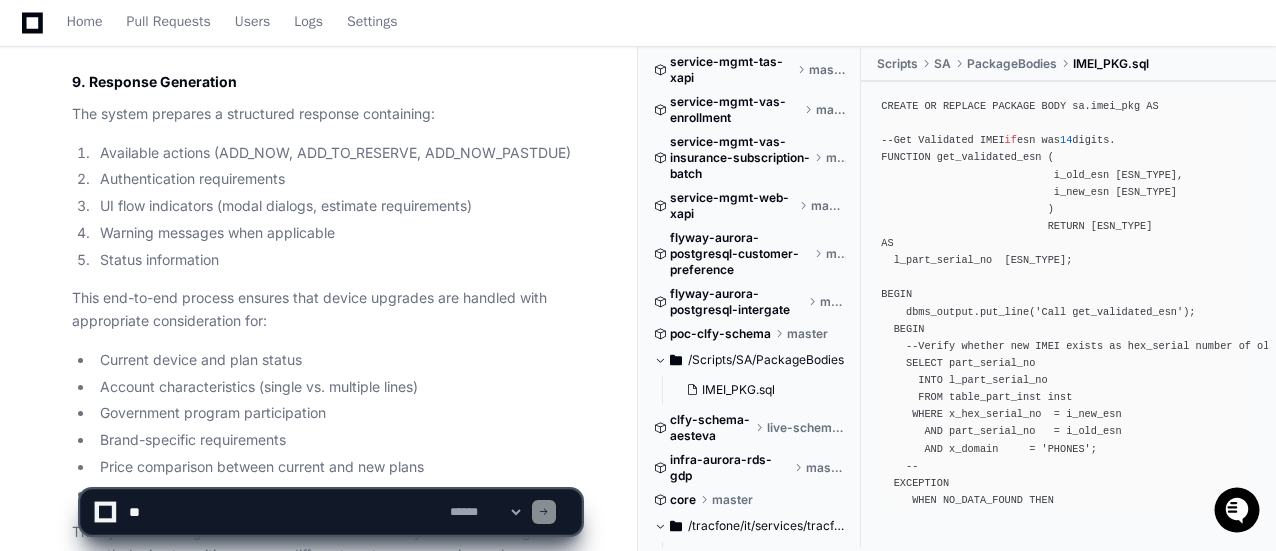 scroll, scrollTop: 4268, scrollLeft: 0, axis: vertical 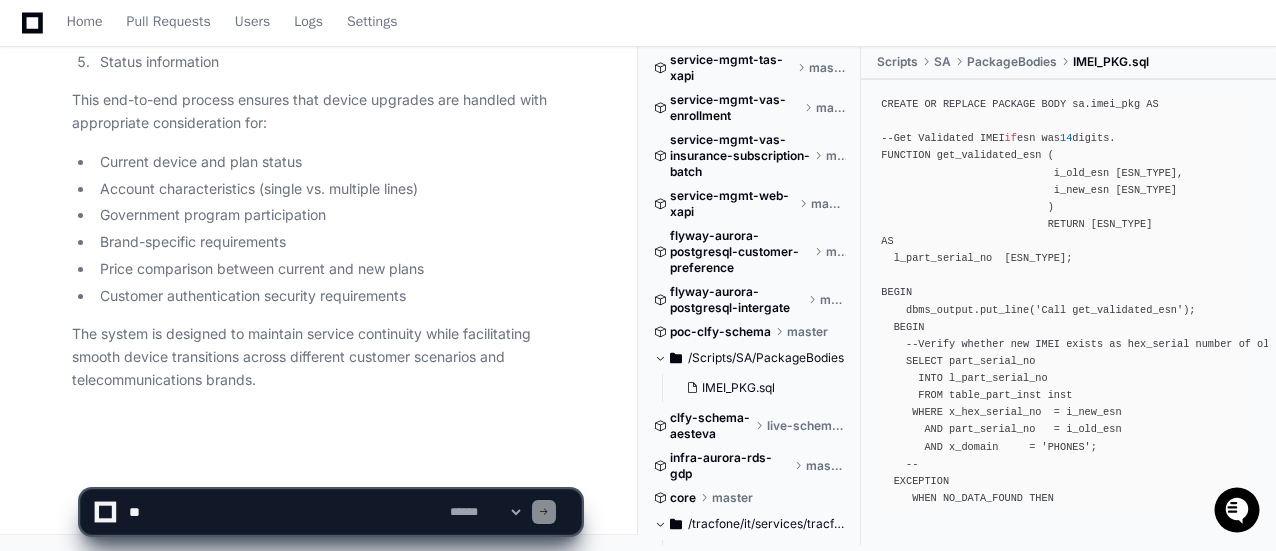 click on "The system is designed to maintain service continuity while facilitating smooth device transitions across different customer scenarios and telecommunications brands." 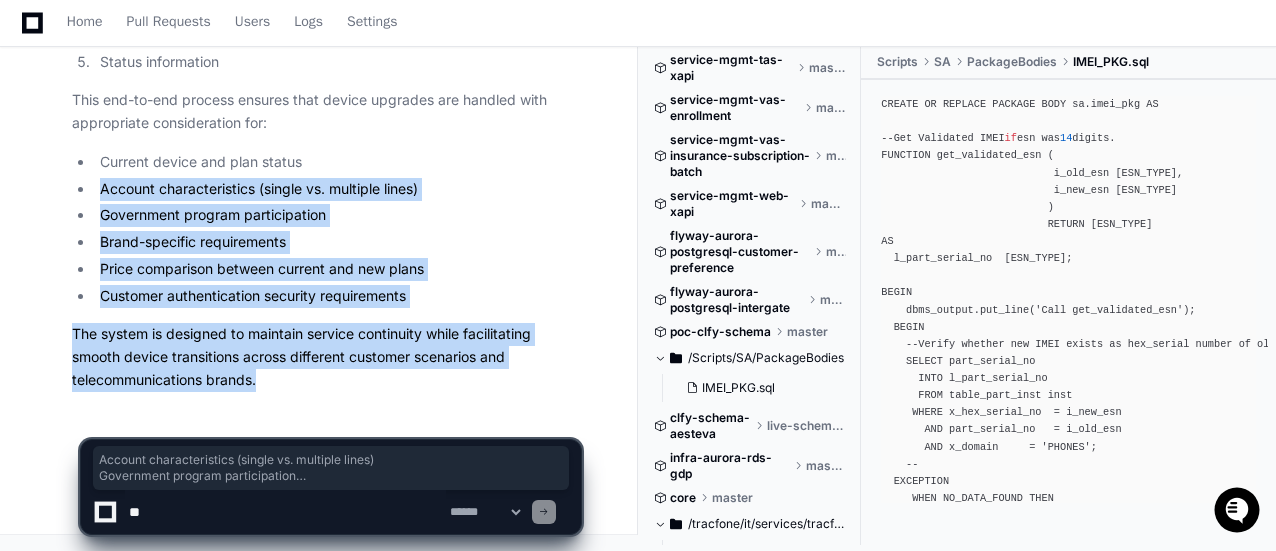 drag, startPoint x: 308, startPoint y: 390, endPoint x: 217, endPoint y: 210, distance: 201.69531 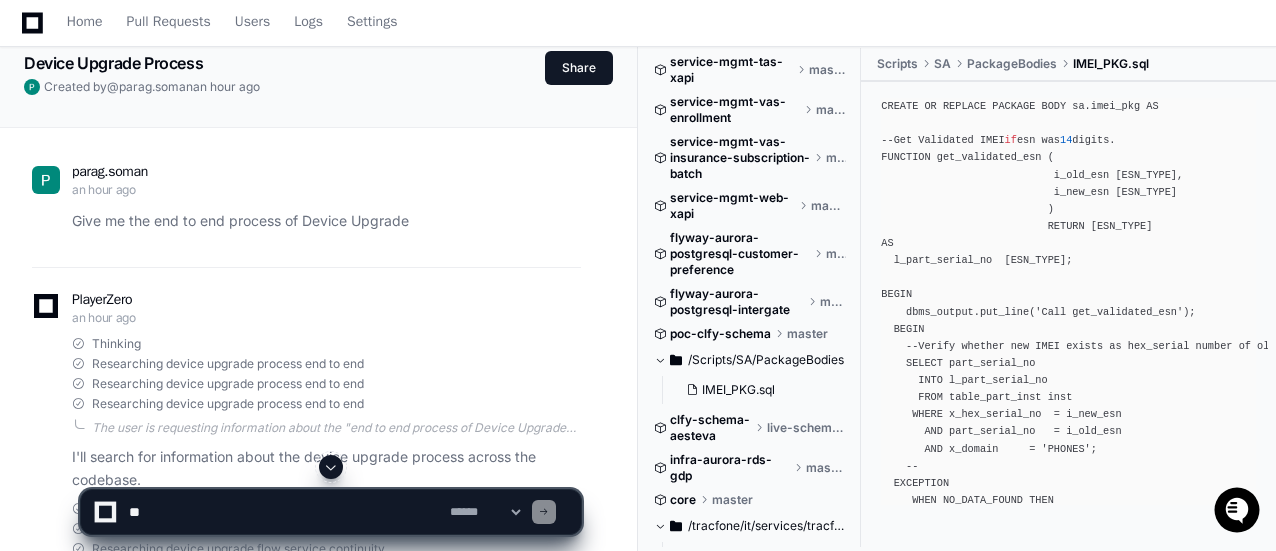 scroll, scrollTop: 0, scrollLeft: 0, axis: both 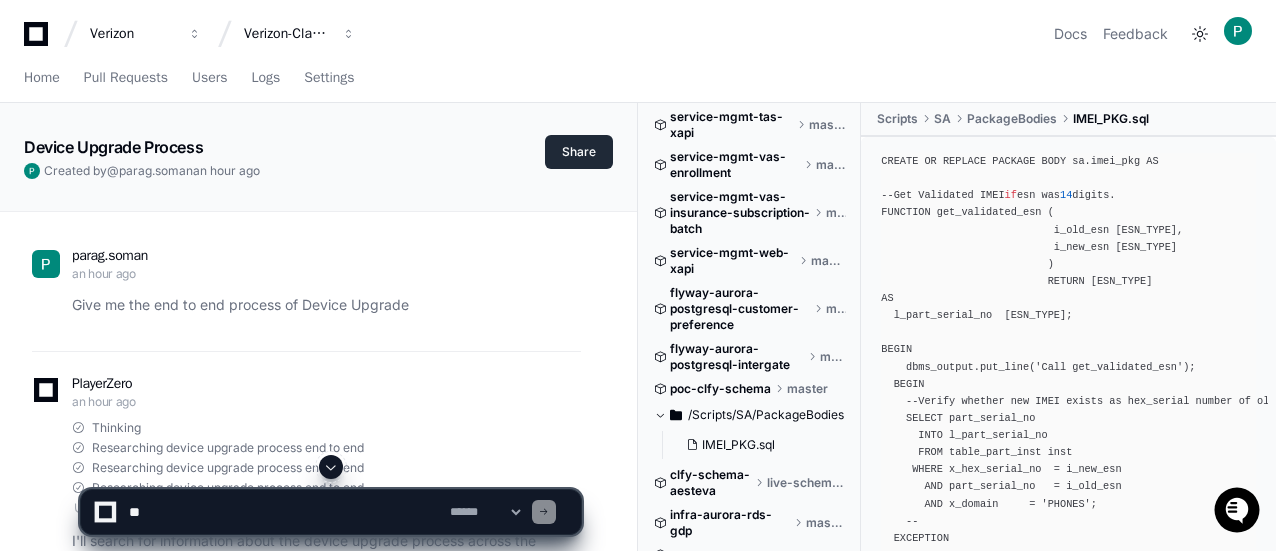 click on "Share" 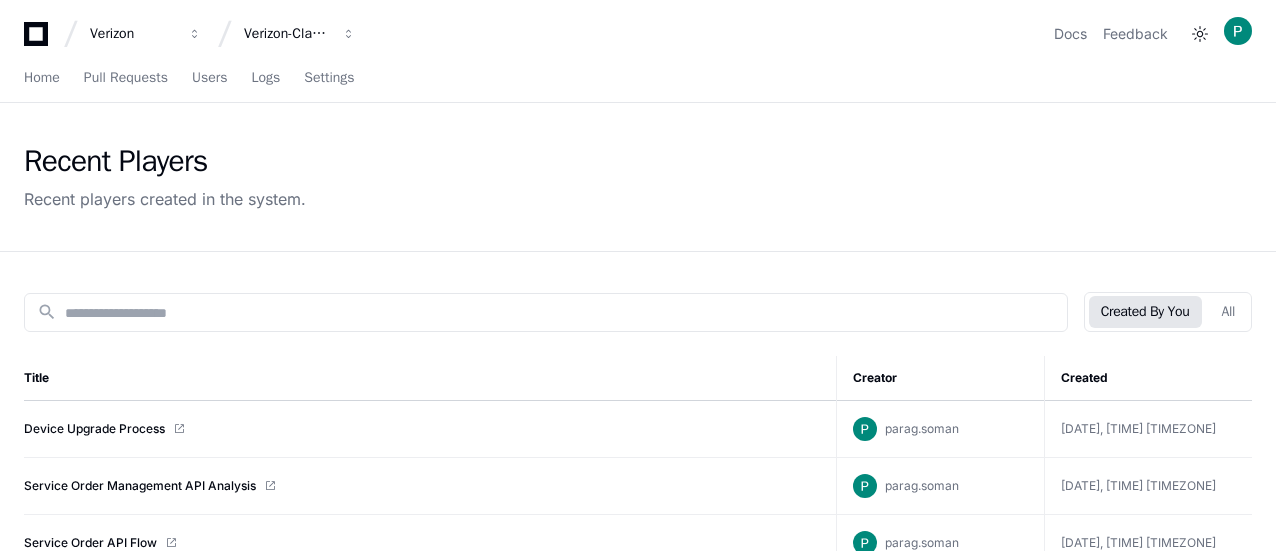 scroll, scrollTop: 0, scrollLeft: 0, axis: both 